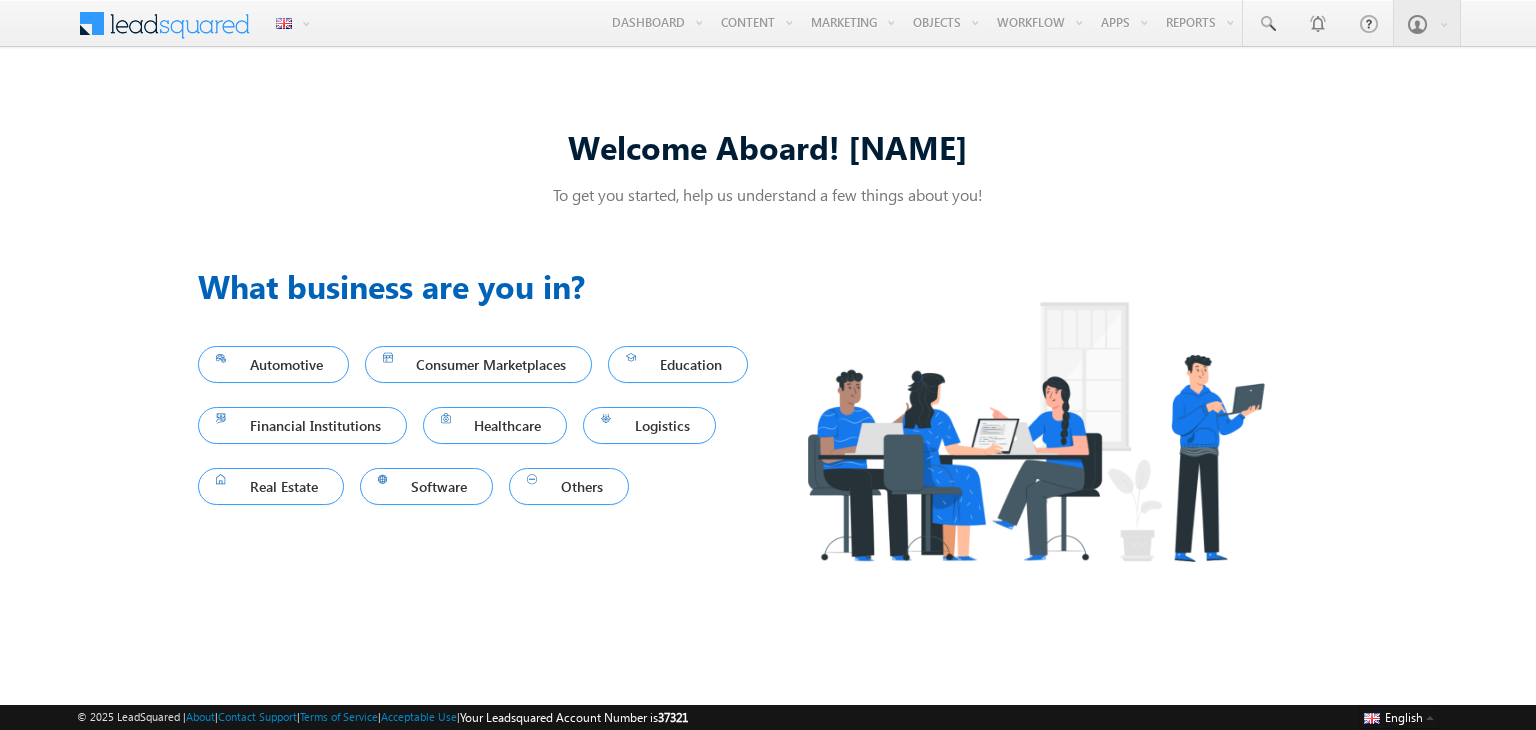 scroll, scrollTop: 0, scrollLeft: 0, axis: both 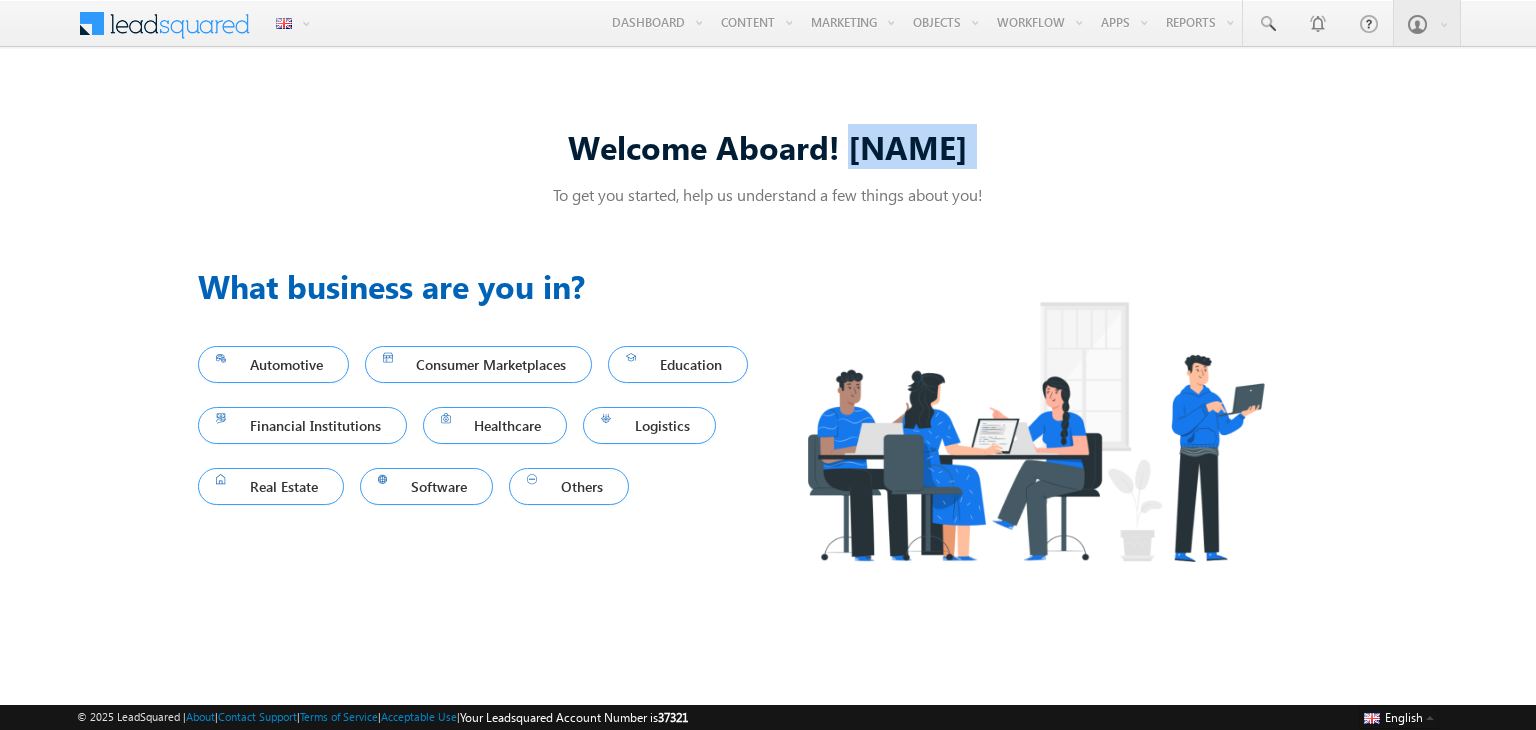 click on "Welcome Aboard!
[NAME]" at bounding box center [768, 146] 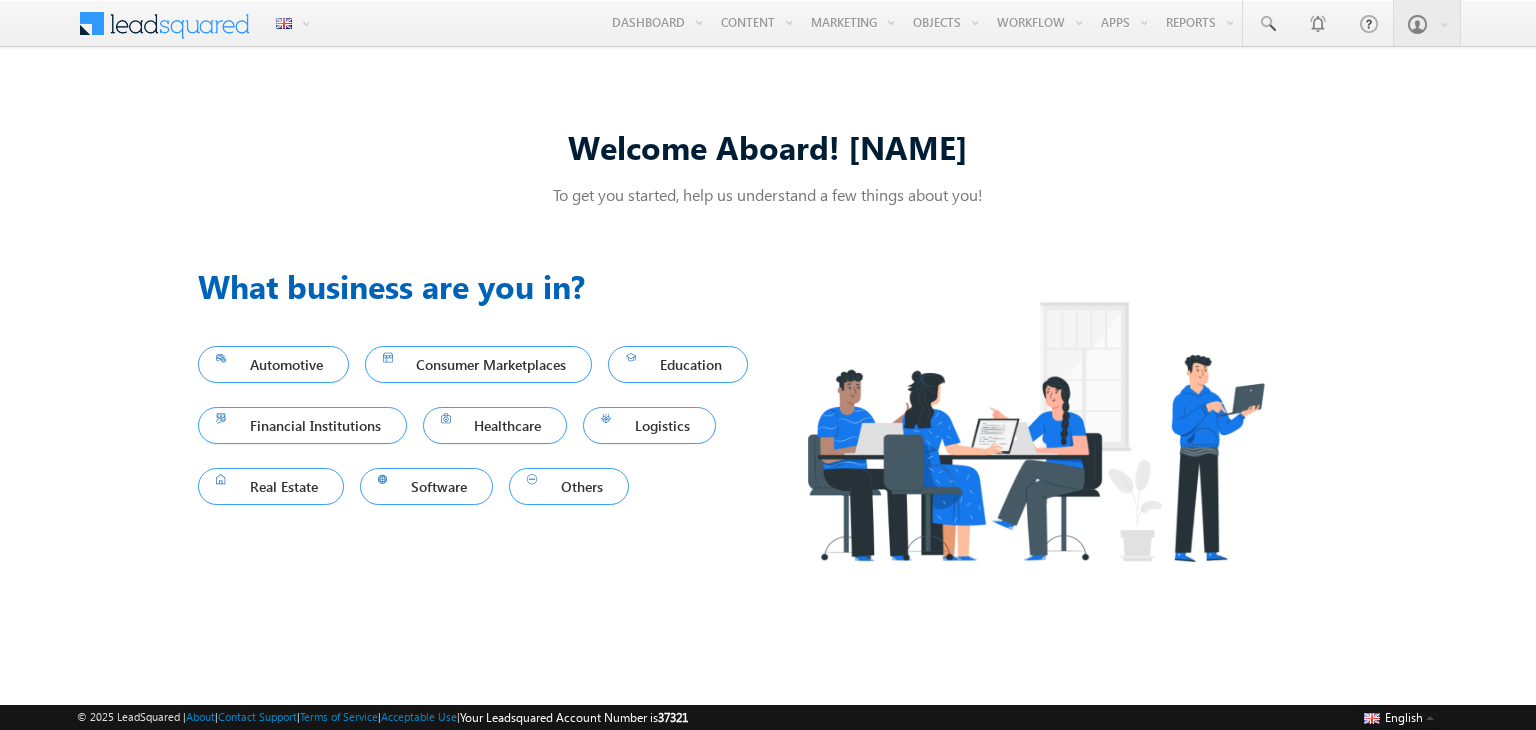 click on "Welcome Aboard!
Adithya
To get you started, help us understand a few things about you!
Previous
What business are you in?
Automotive Consumer Marketplaces Education Financial Institutions Healthcare Logistics Real Estate Software Others
Next" at bounding box center [768, 365] 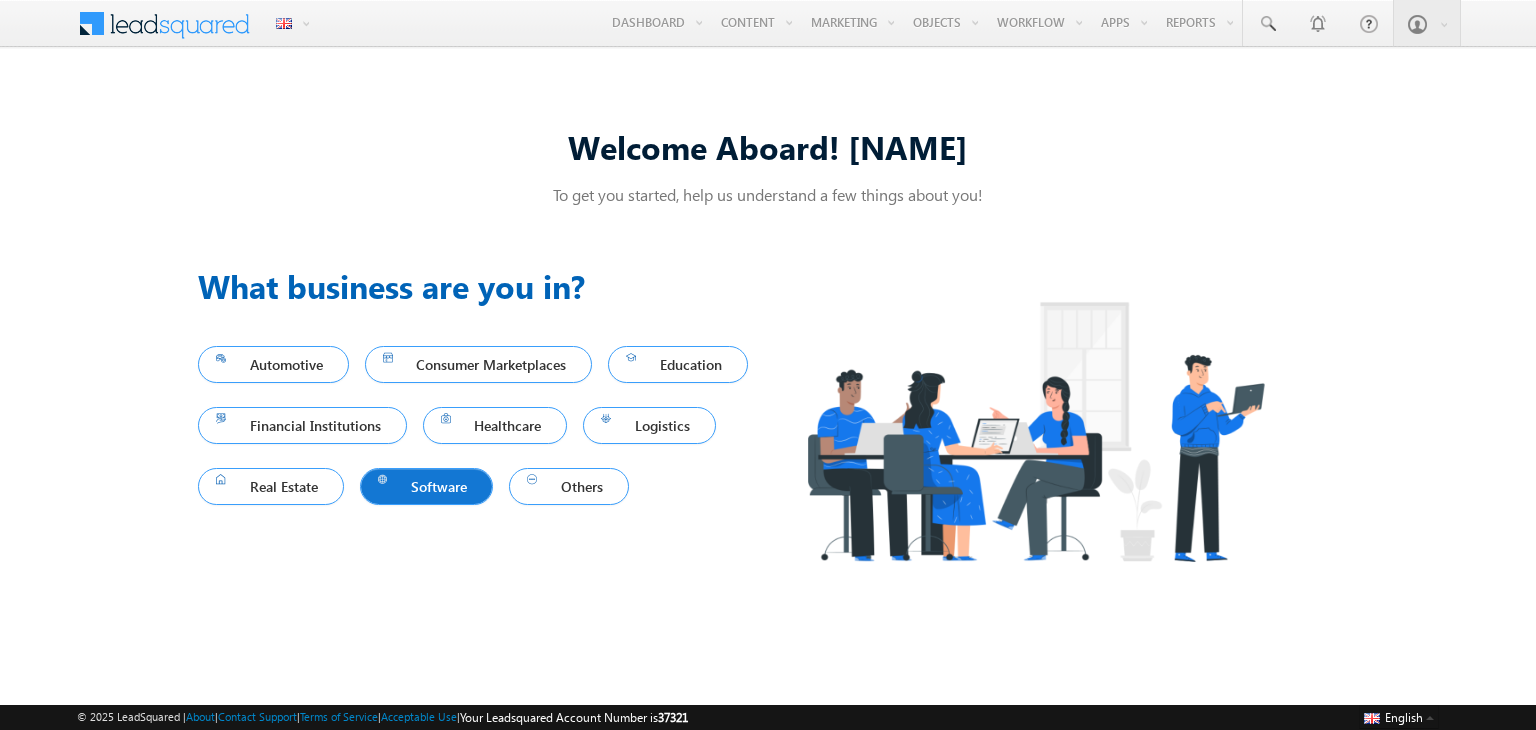 click on "Software" at bounding box center [427, 486] 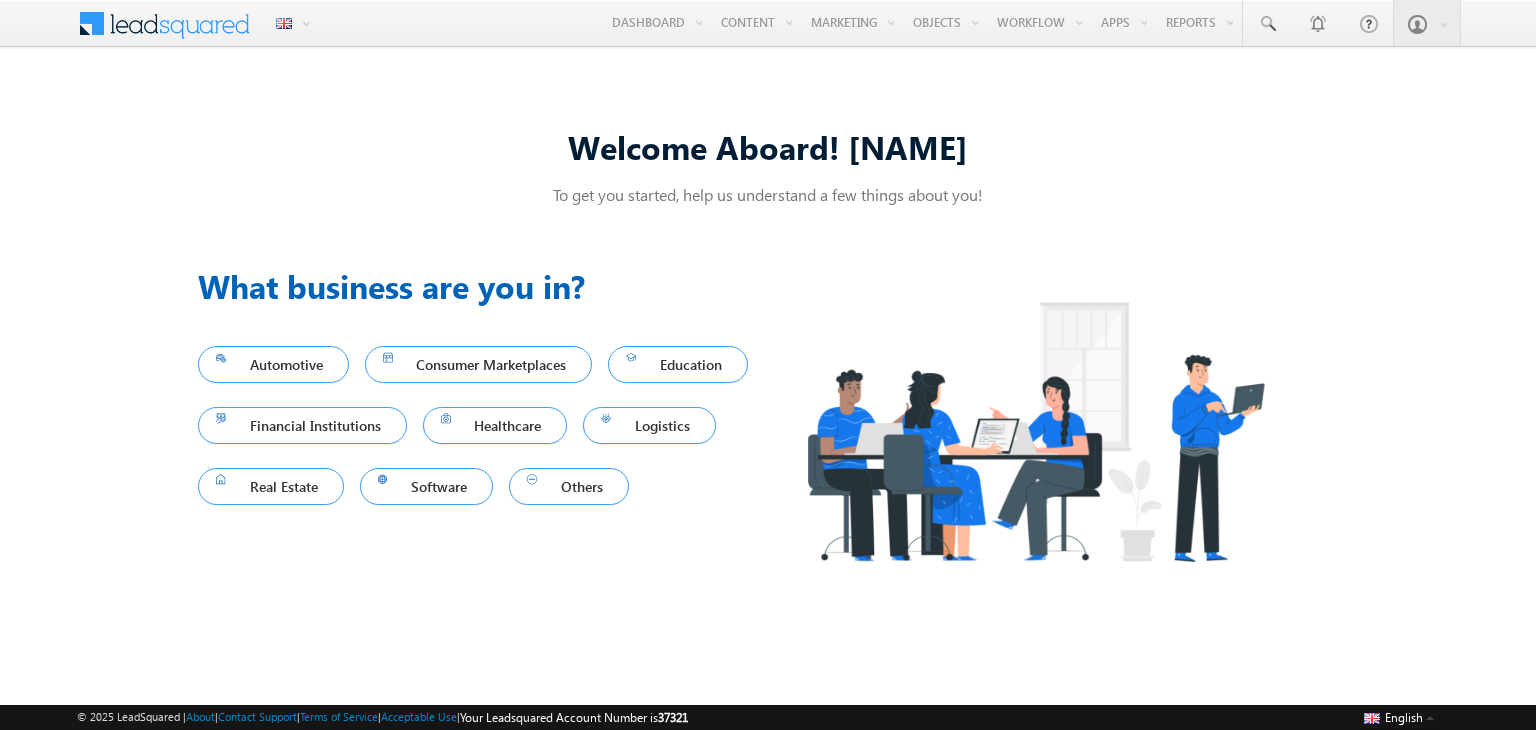 scroll, scrollTop: 0, scrollLeft: 0, axis: both 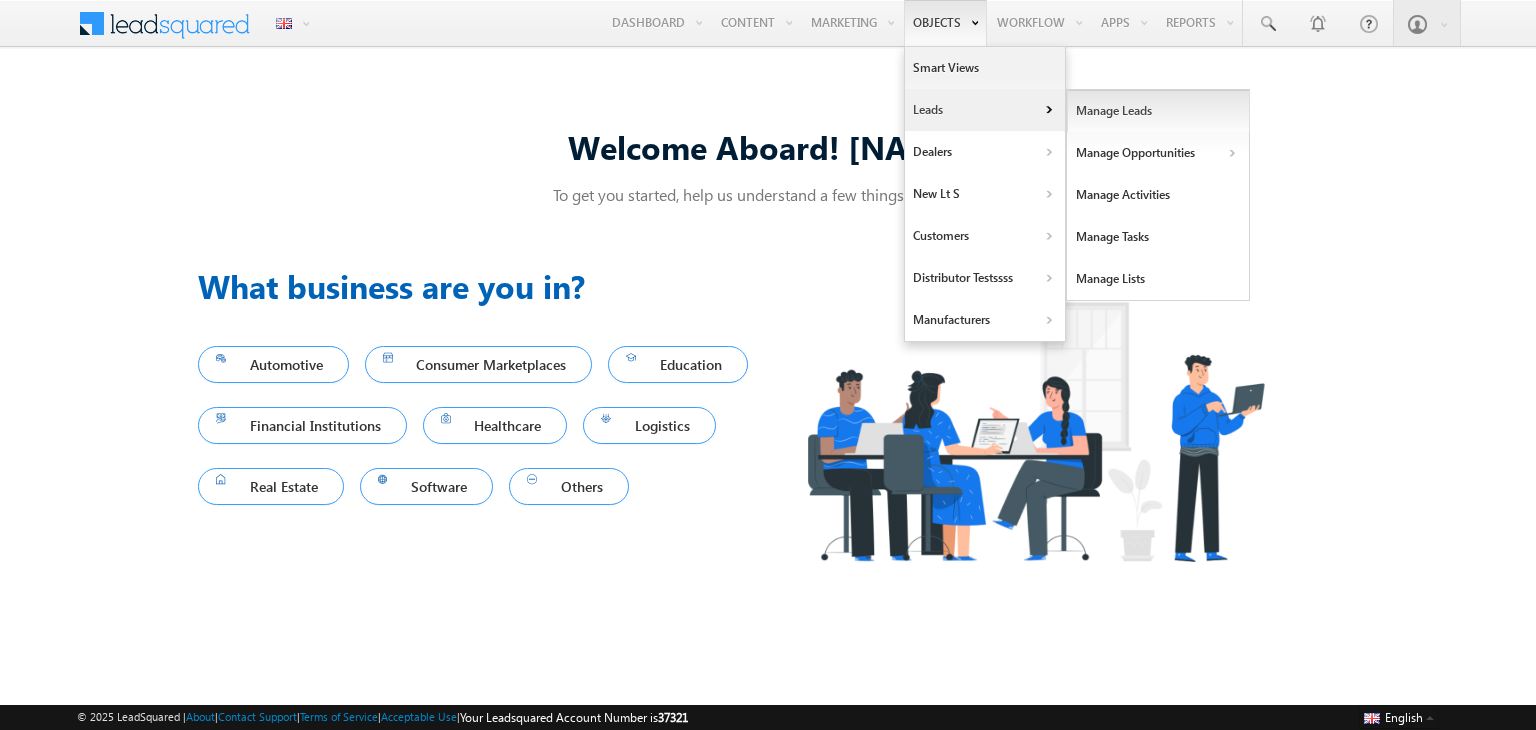 click on "Manage Leads" at bounding box center (1158, 111) 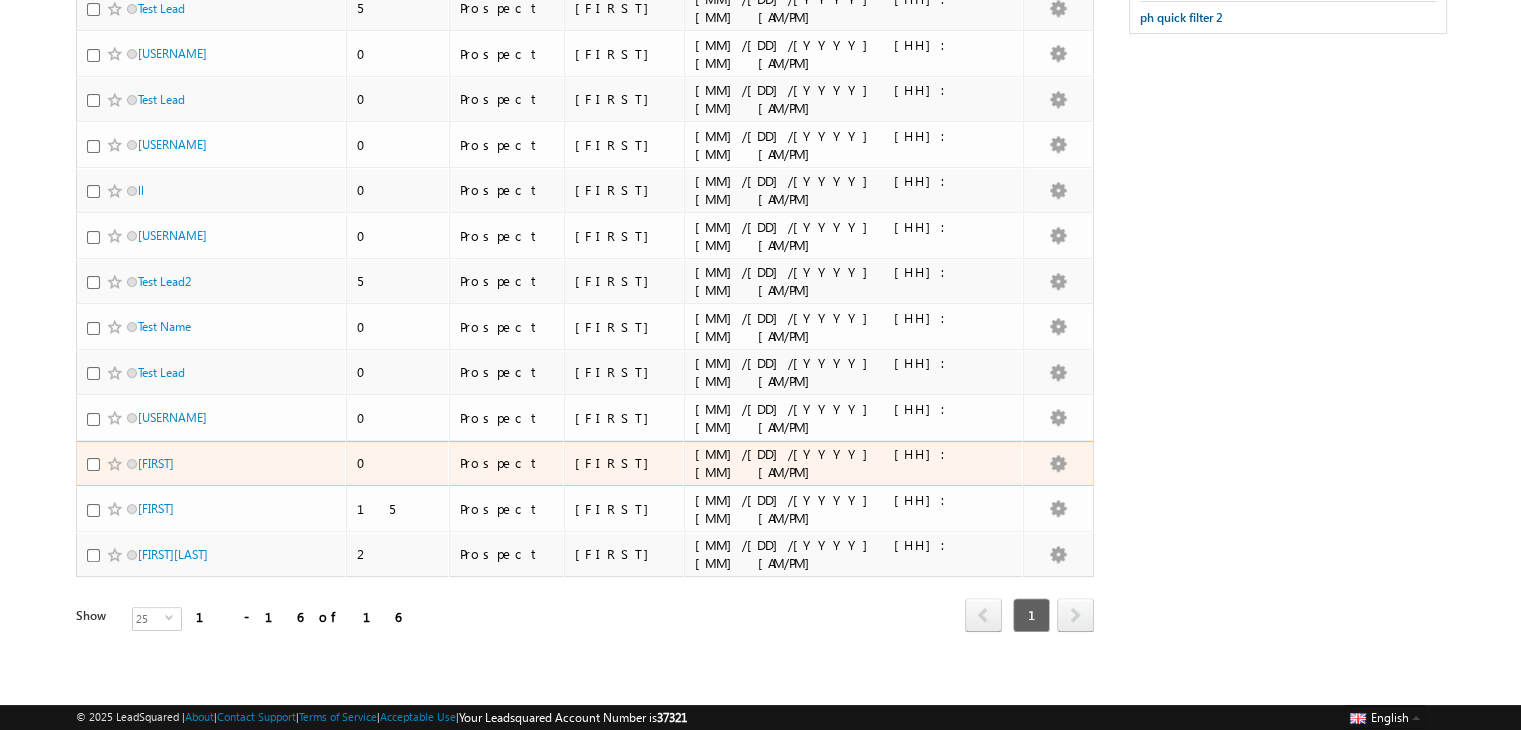 scroll, scrollTop: 0, scrollLeft: 0, axis: both 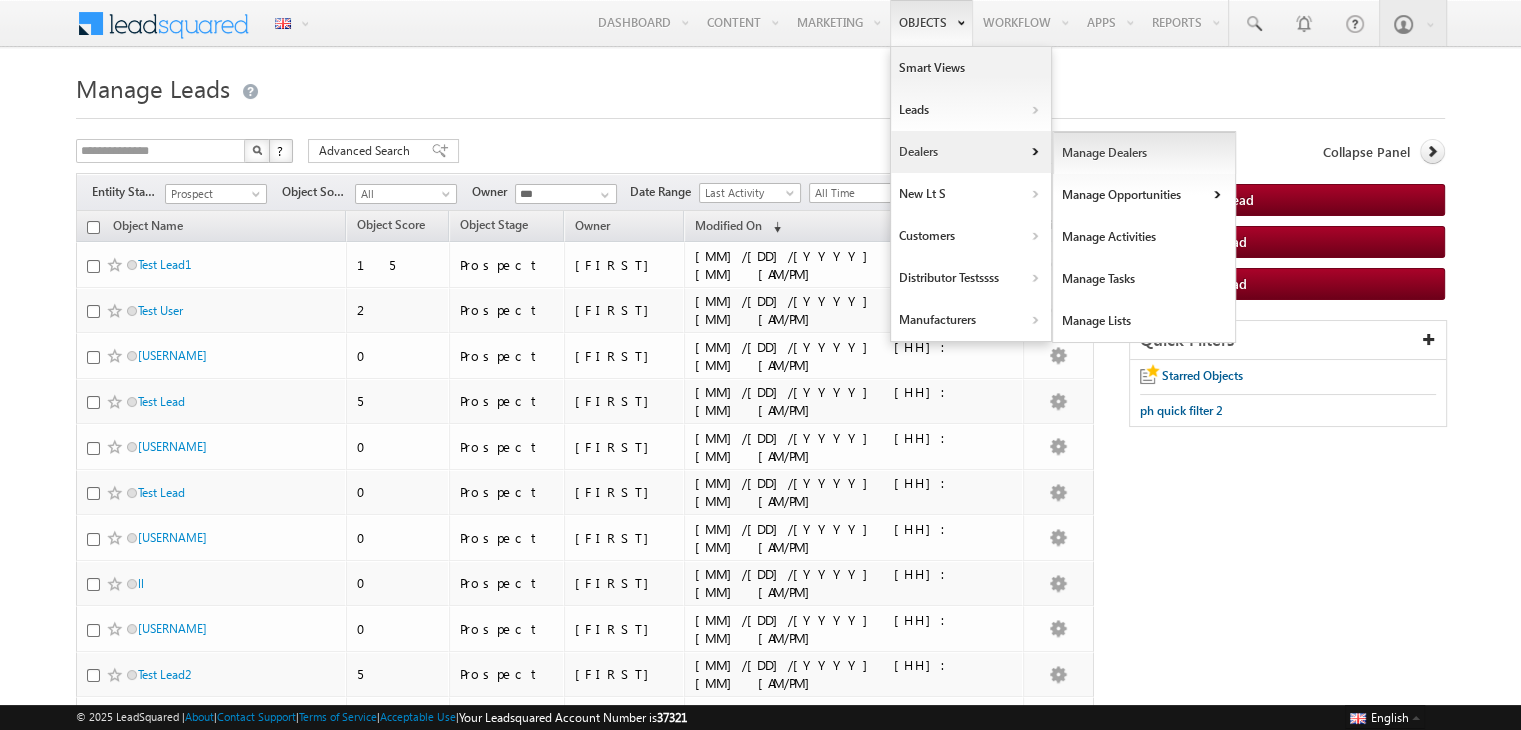 click on "Manage Dealers" at bounding box center (1144, 153) 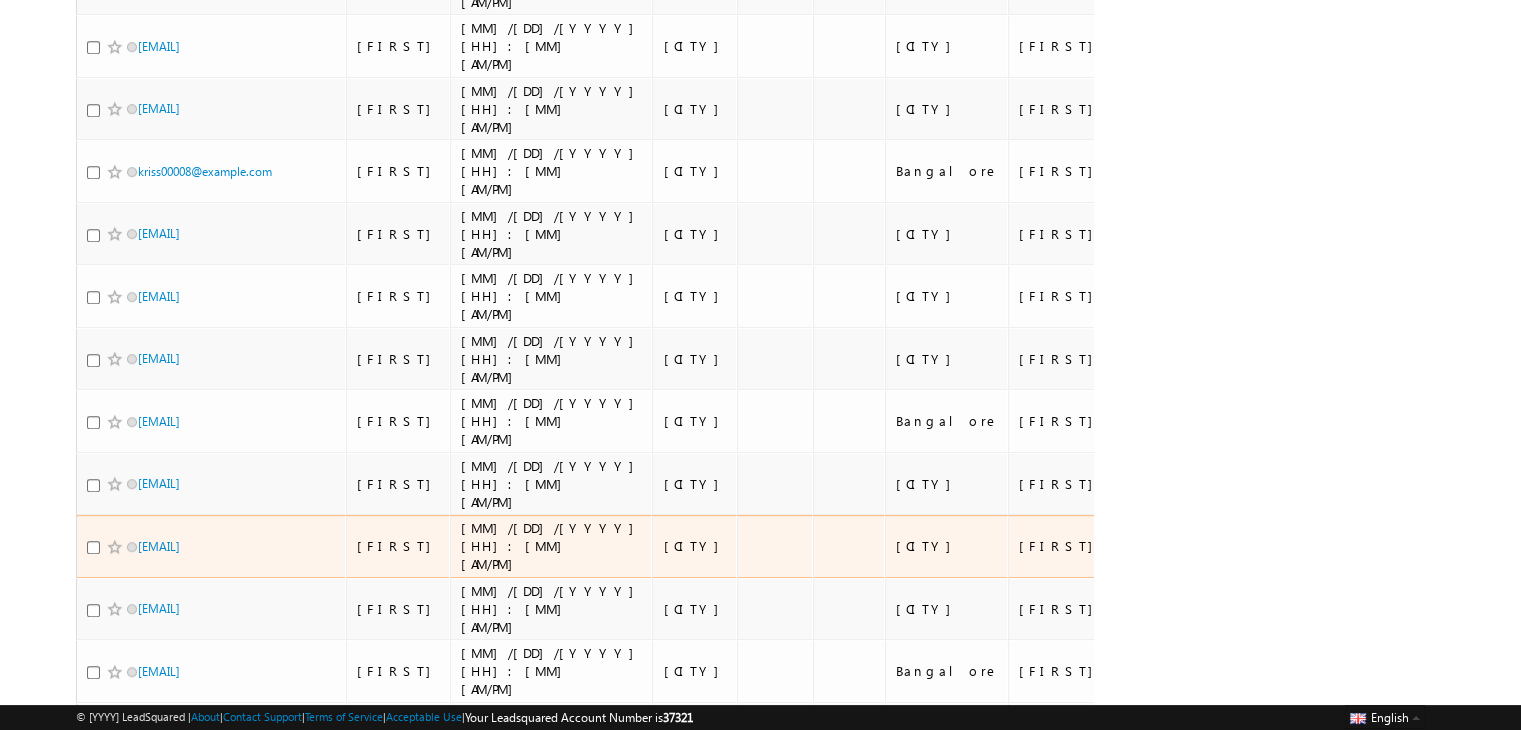 scroll, scrollTop: 0, scrollLeft: 0, axis: both 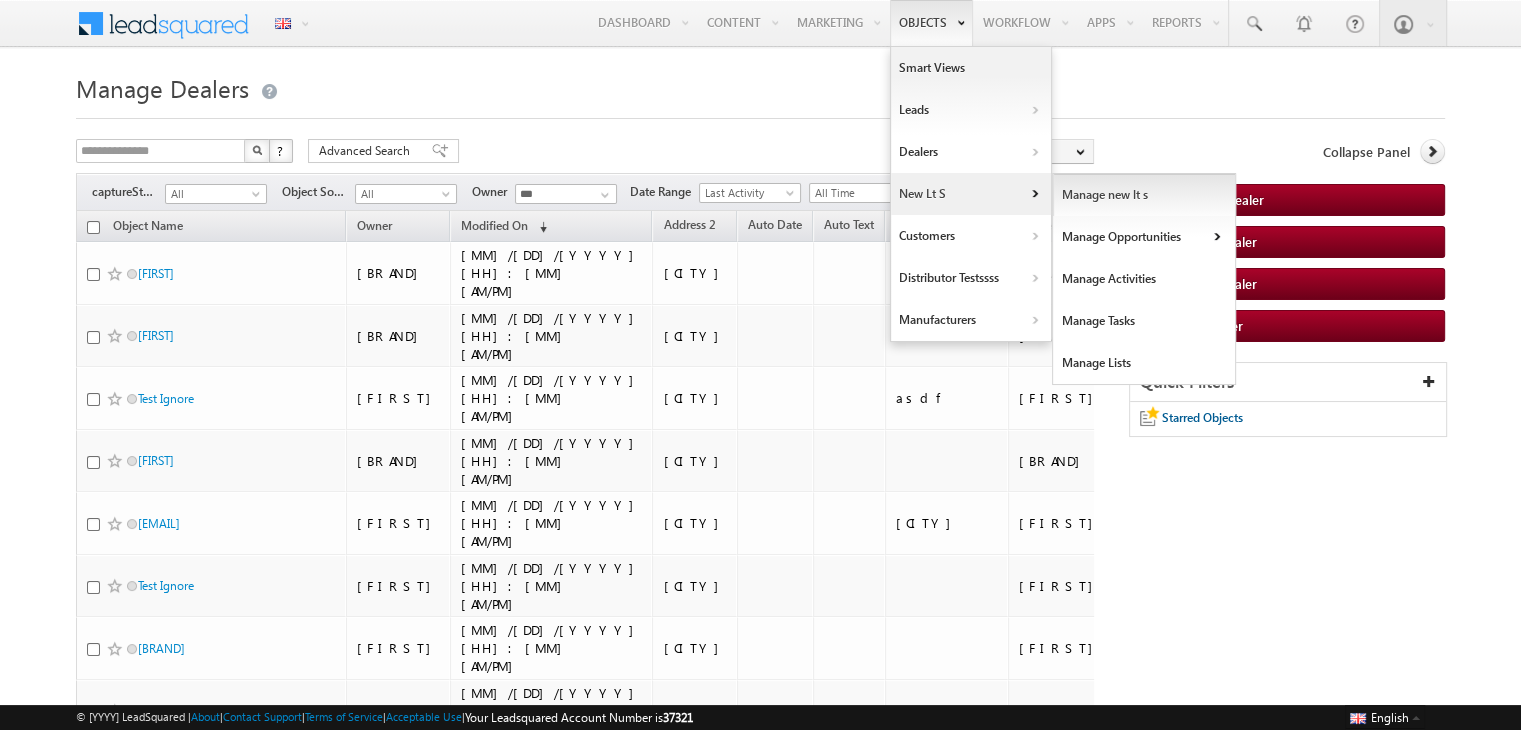 click on "Manage new lt s" at bounding box center (1144, 195) 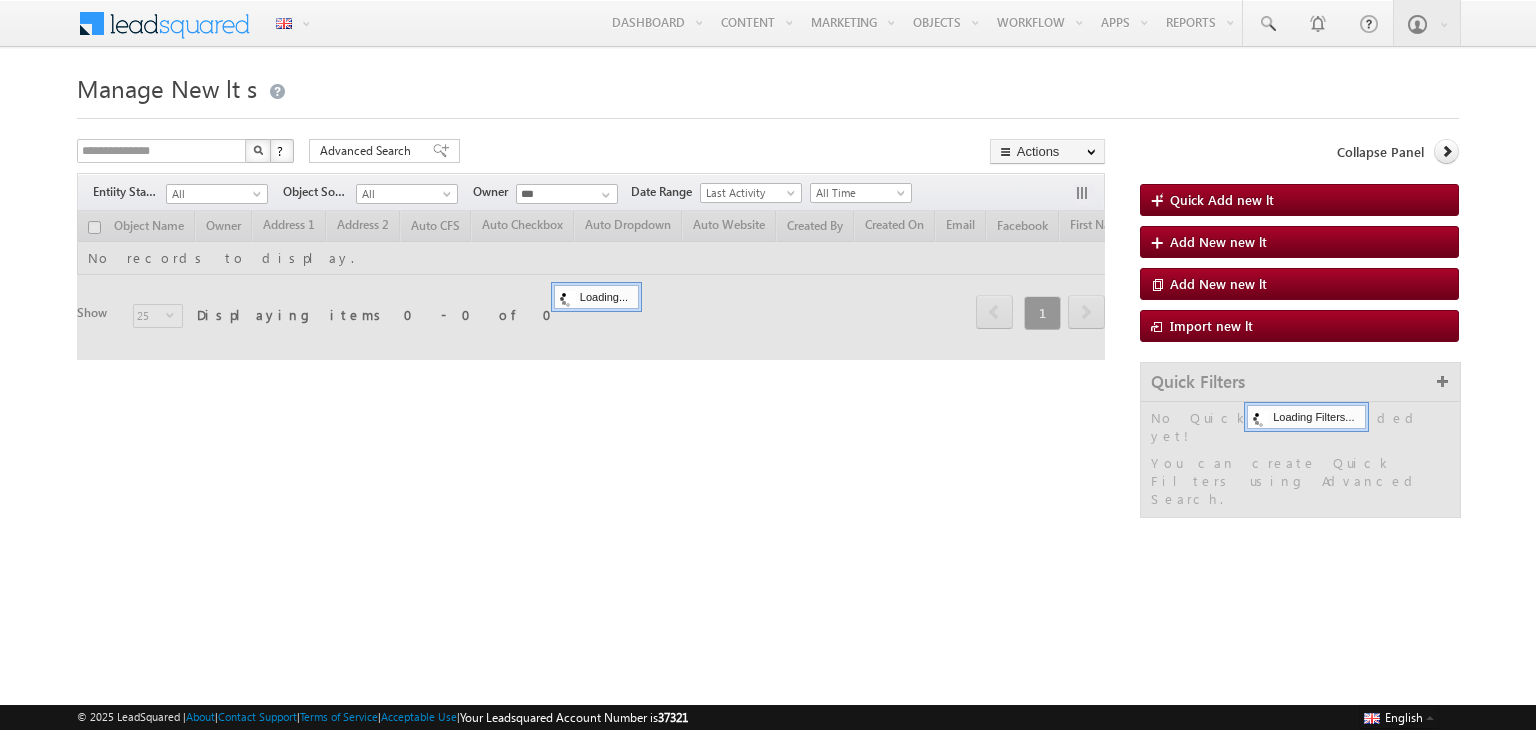 scroll, scrollTop: 0, scrollLeft: 0, axis: both 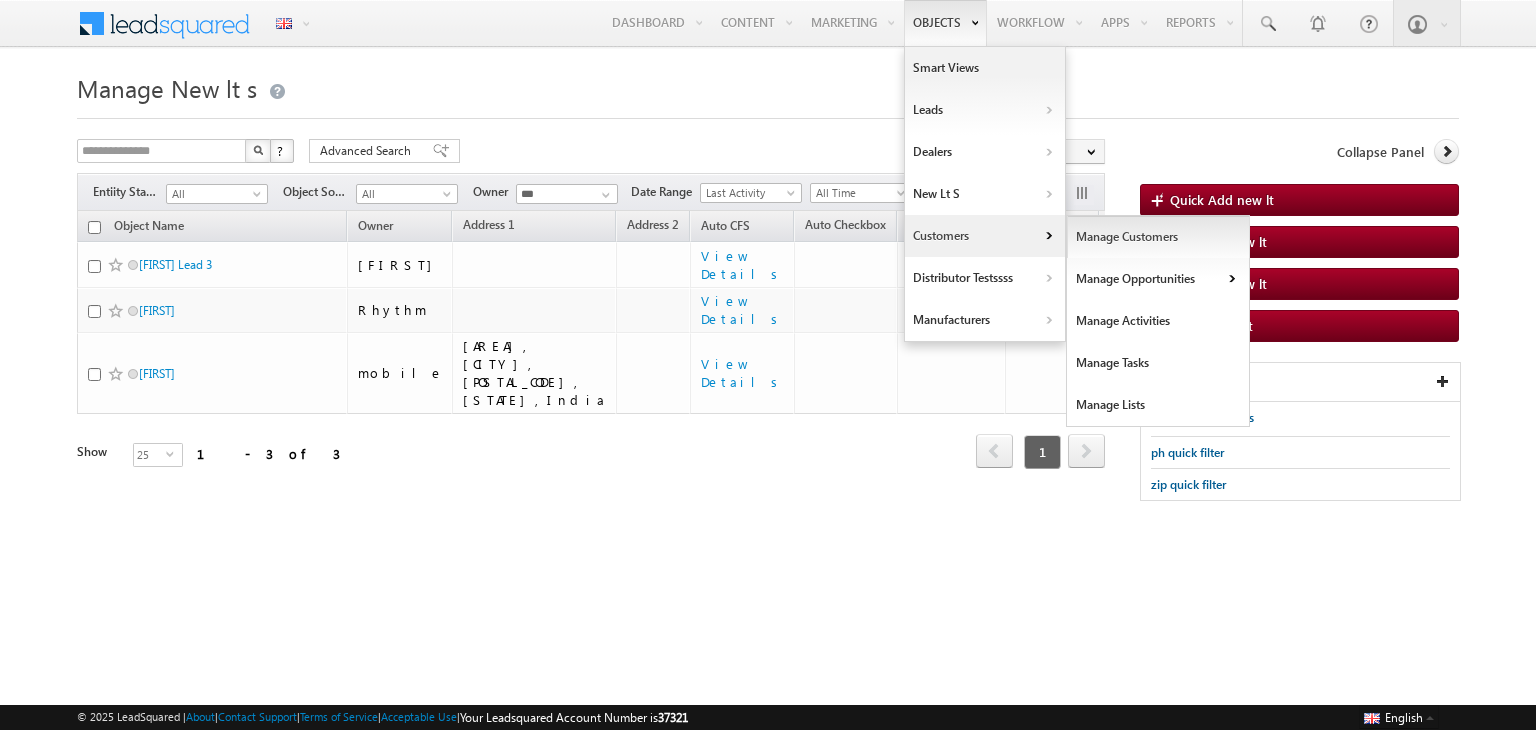 click on "Manage Customers" at bounding box center (1158, 237) 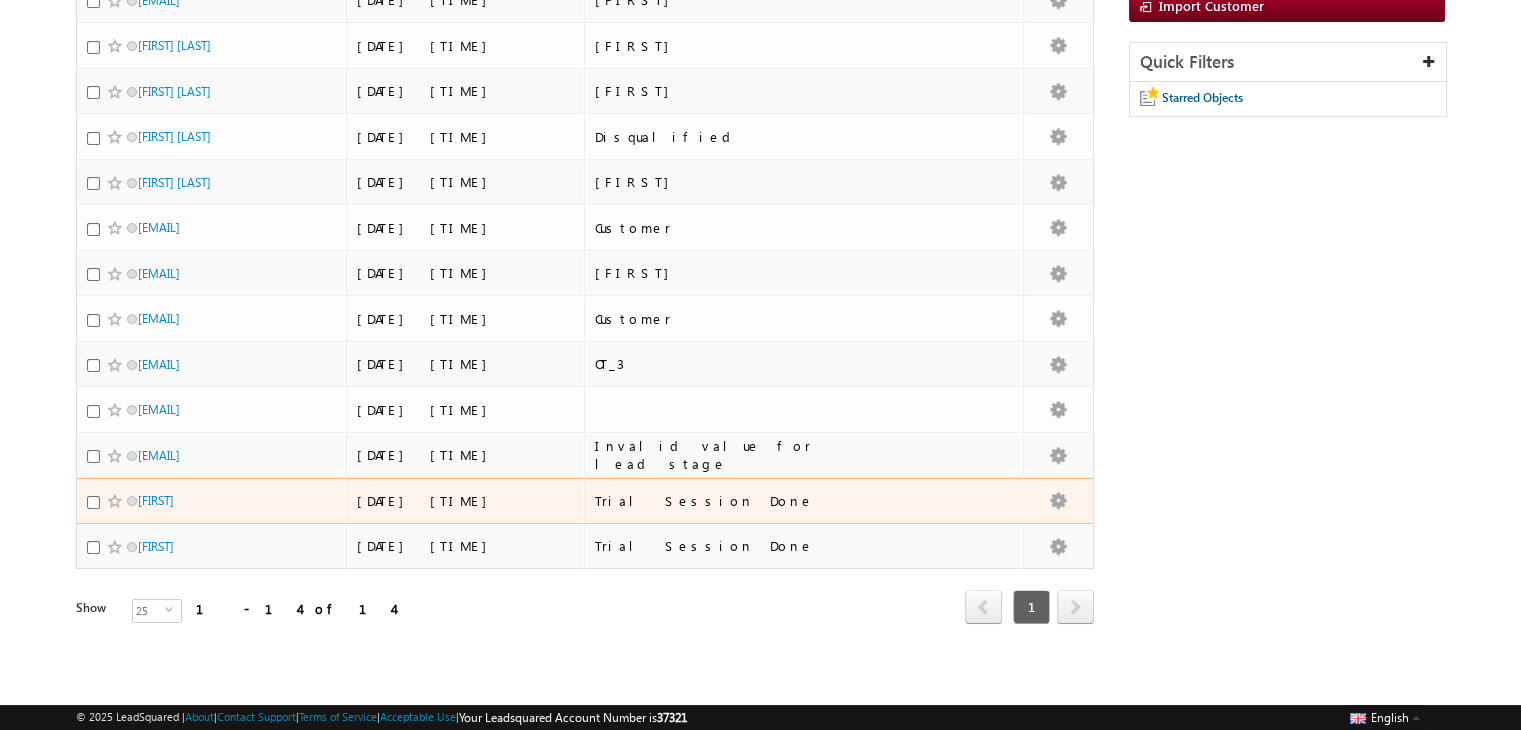 scroll, scrollTop: 0, scrollLeft: 0, axis: both 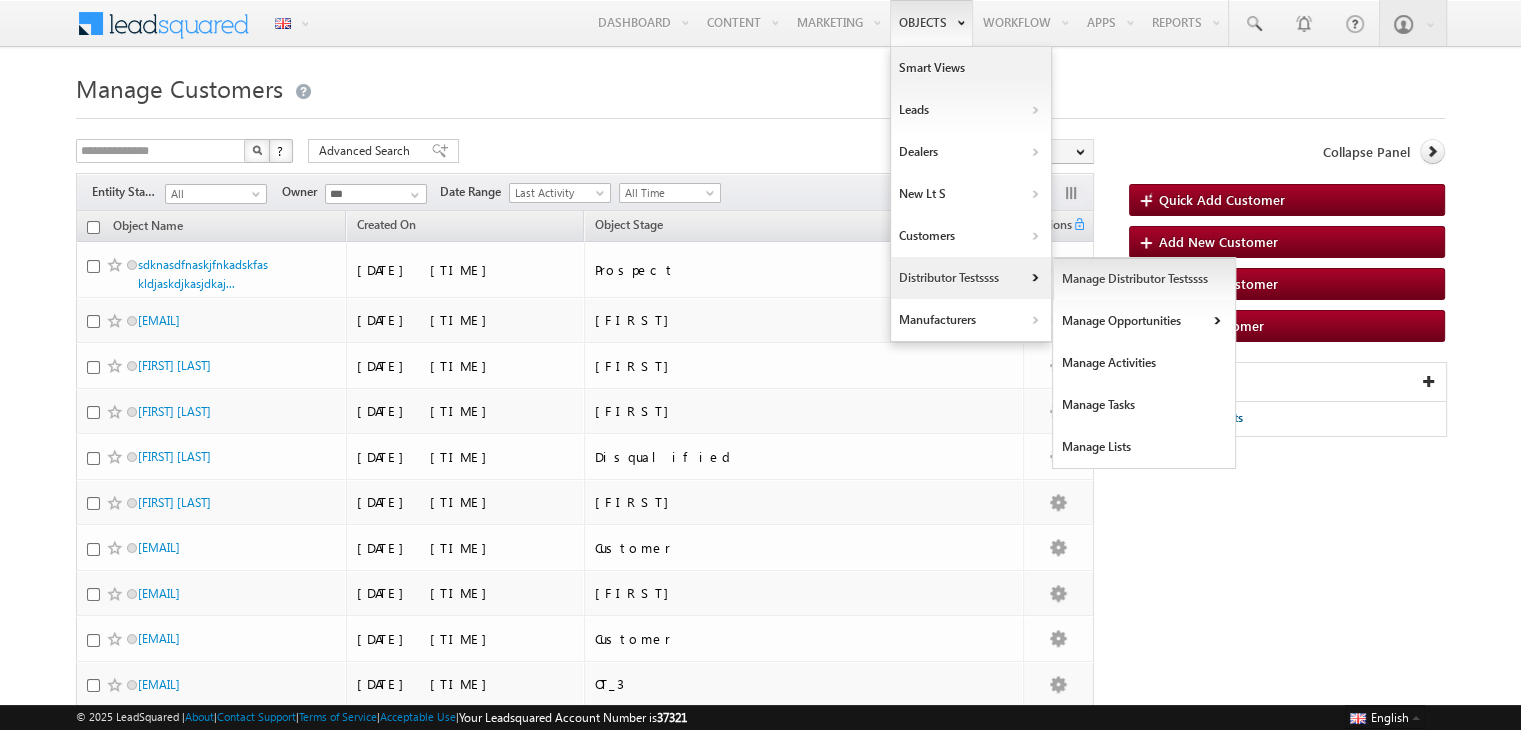 click on "Manage Distributor Testssss" at bounding box center [1144, 279] 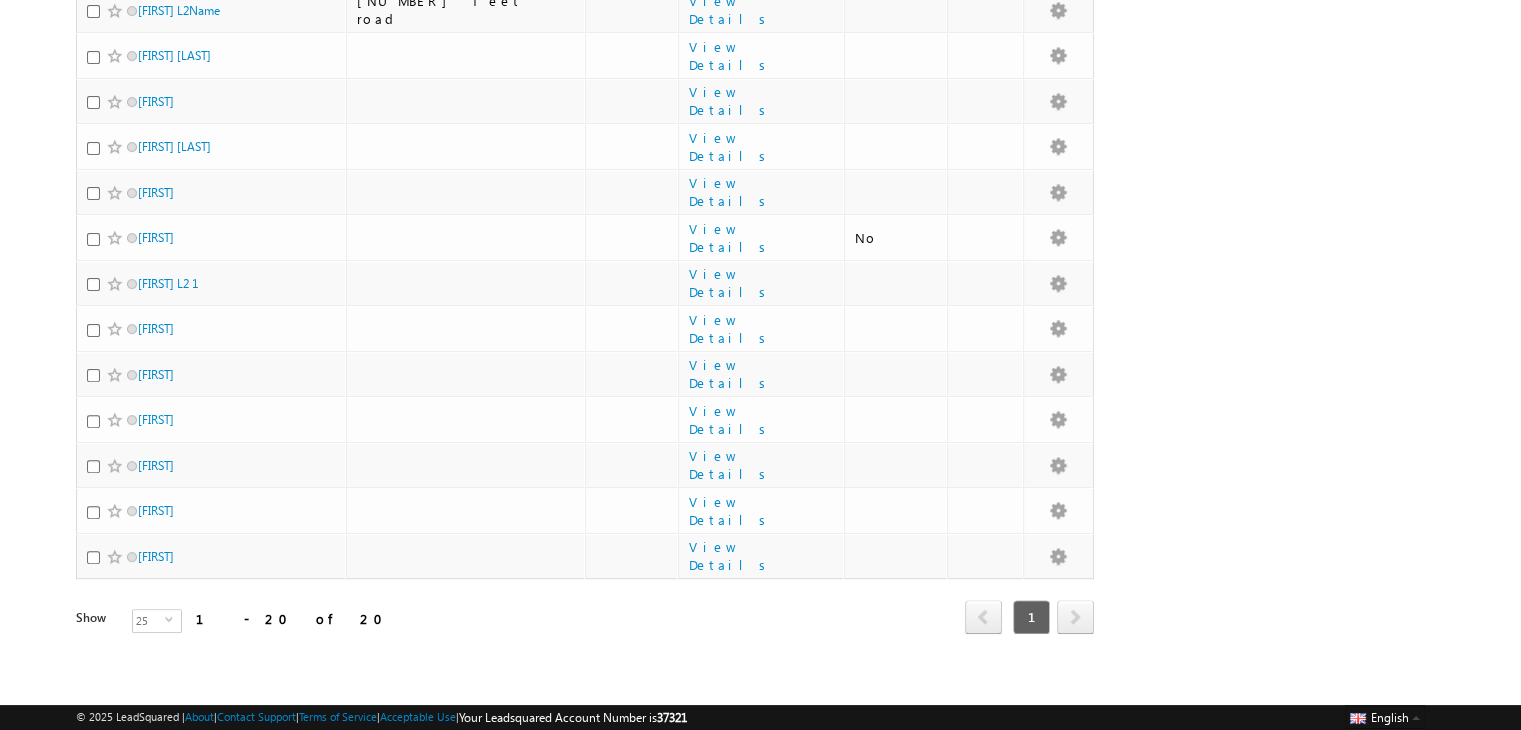 scroll, scrollTop: 0, scrollLeft: 0, axis: both 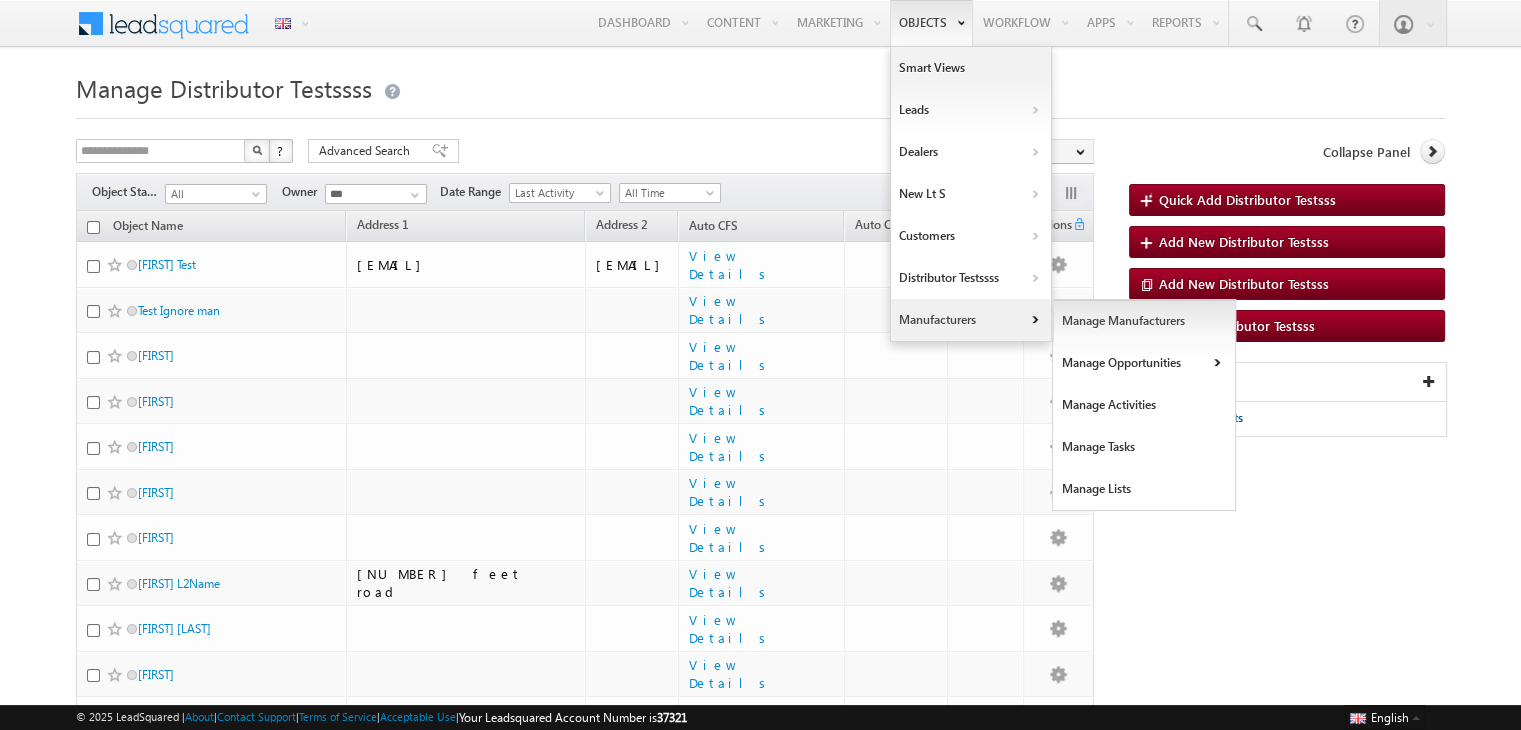 click on "Manage Manufacturers" at bounding box center (1144, 321) 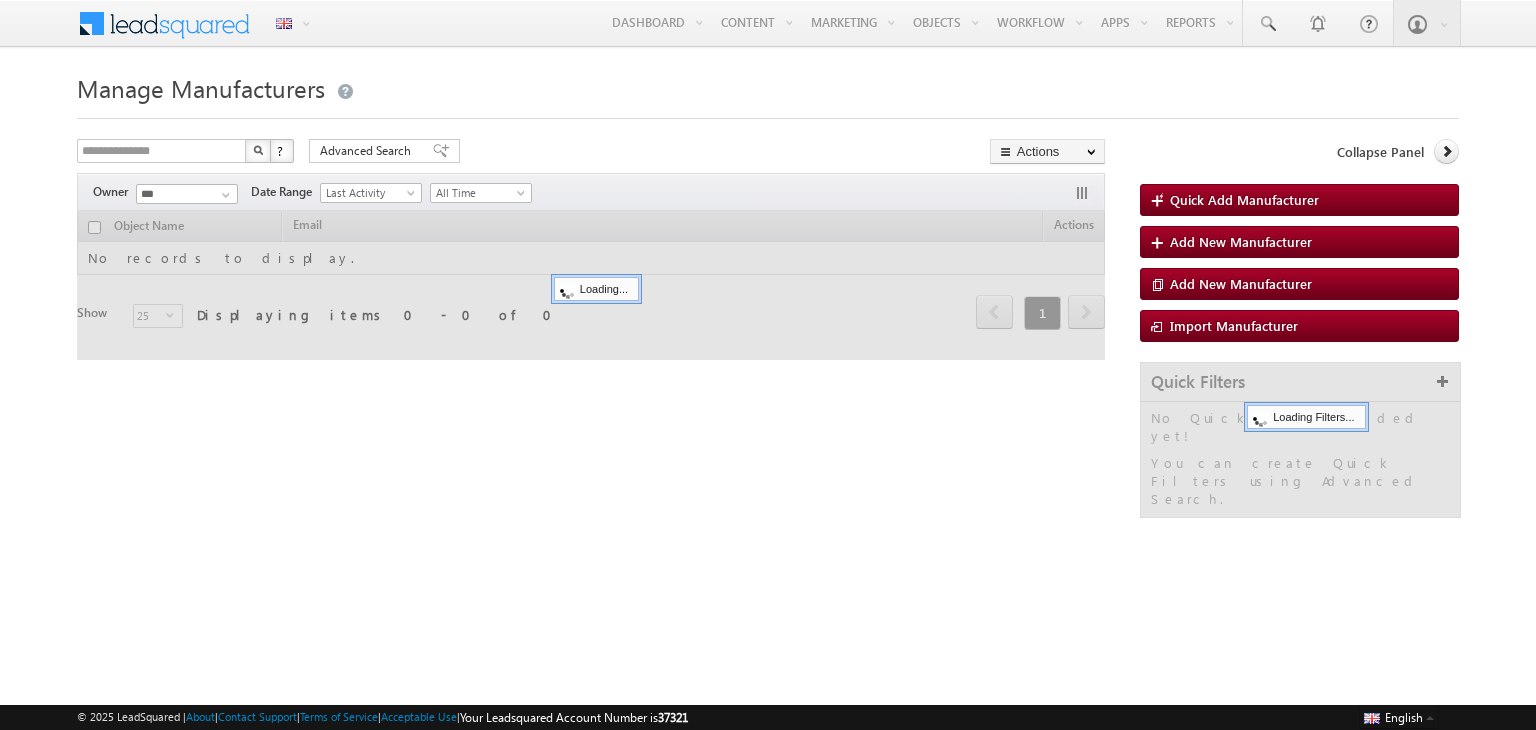 scroll, scrollTop: 0, scrollLeft: 0, axis: both 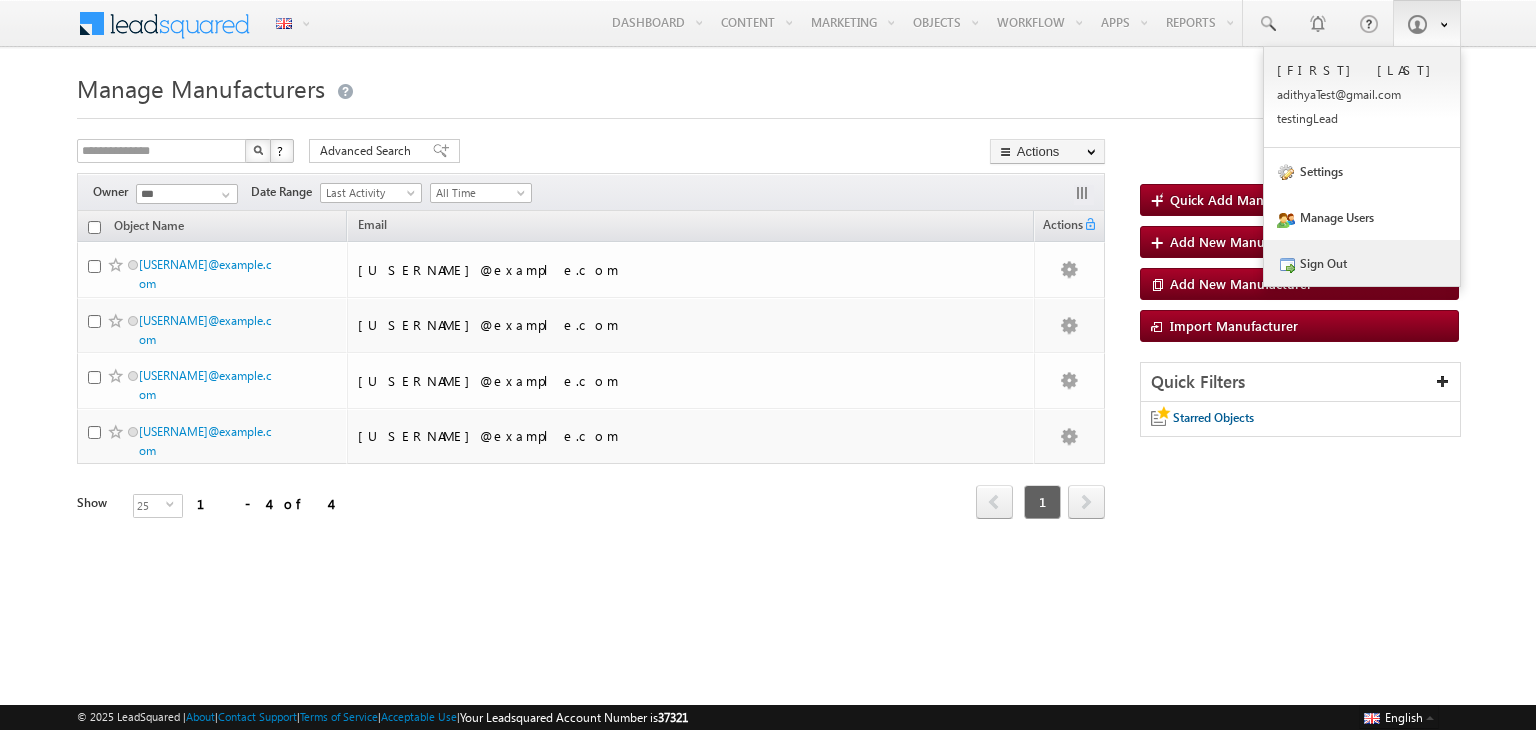 click on "Sign Out" at bounding box center (1362, 263) 